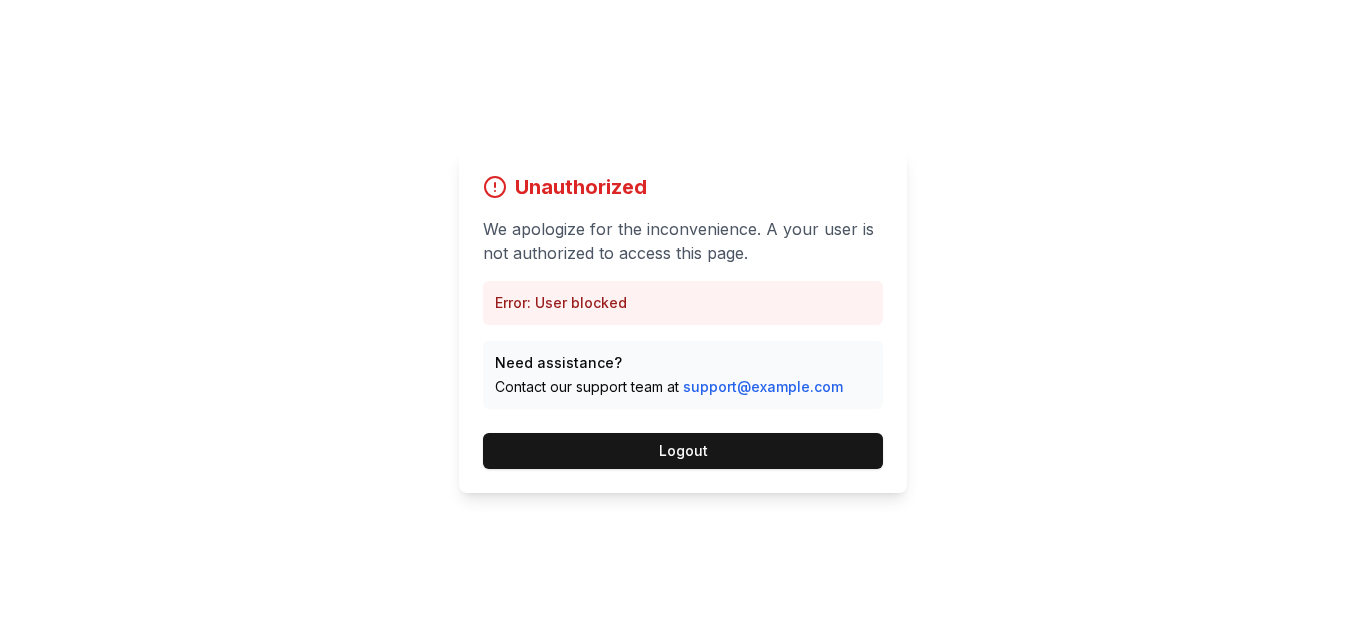 scroll, scrollTop: 0, scrollLeft: 0, axis: both 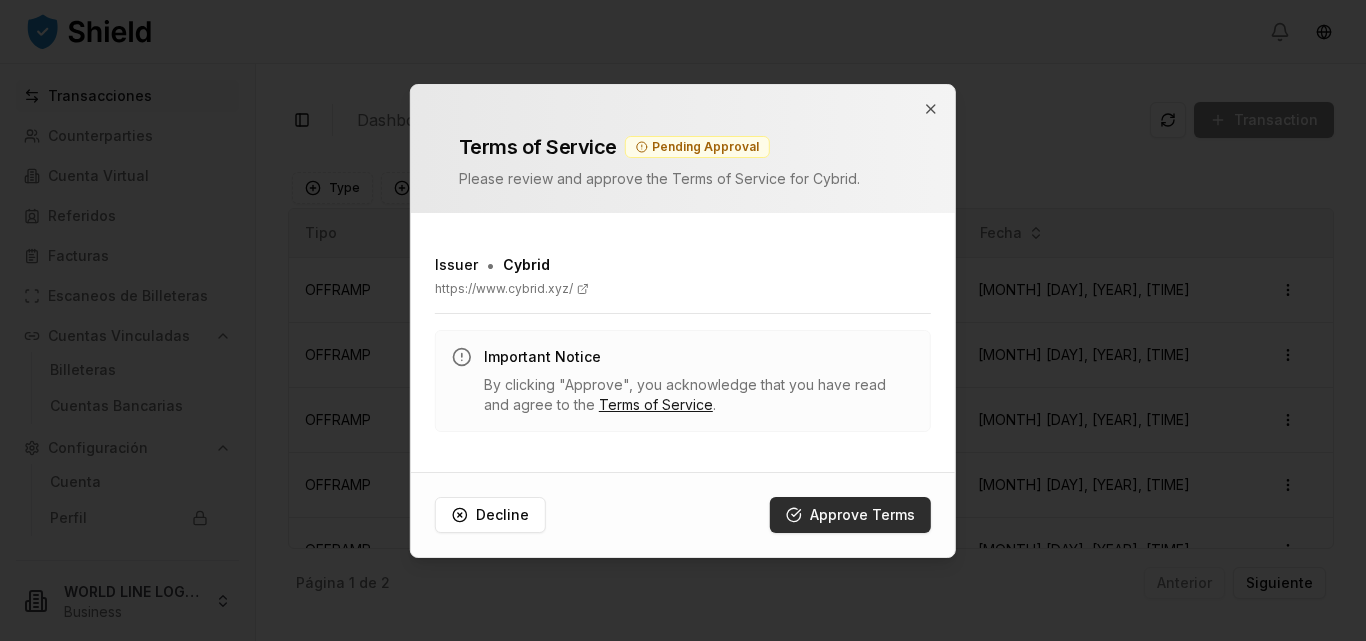 click on "Approve Terms" at bounding box center (850, 515) 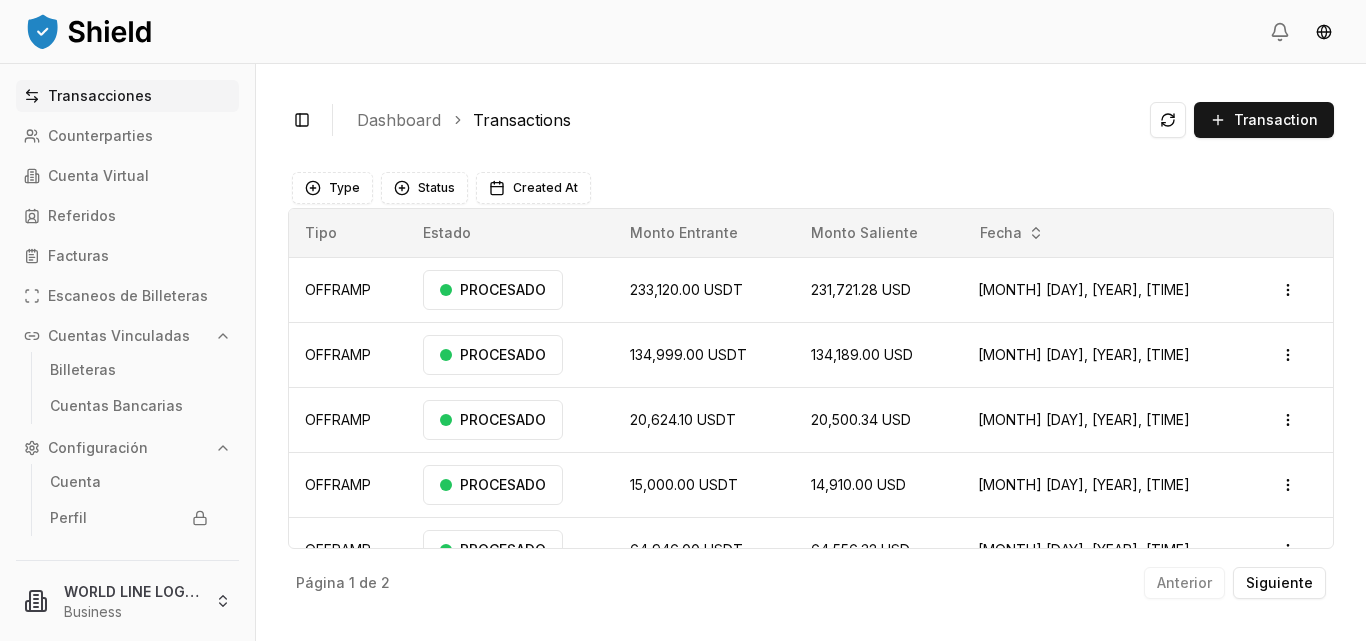 click on "Cuentas Vinculadas" at bounding box center [119, 336] 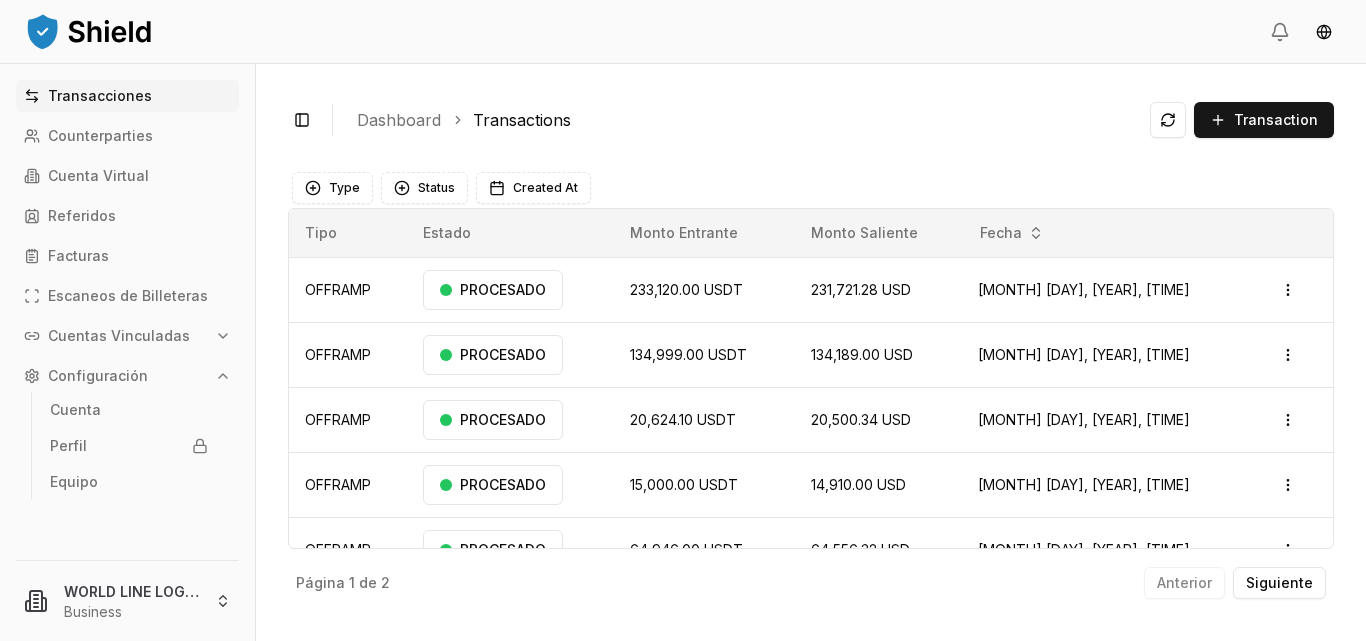 click on "Cuentas Vinculadas" at bounding box center [119, 336] 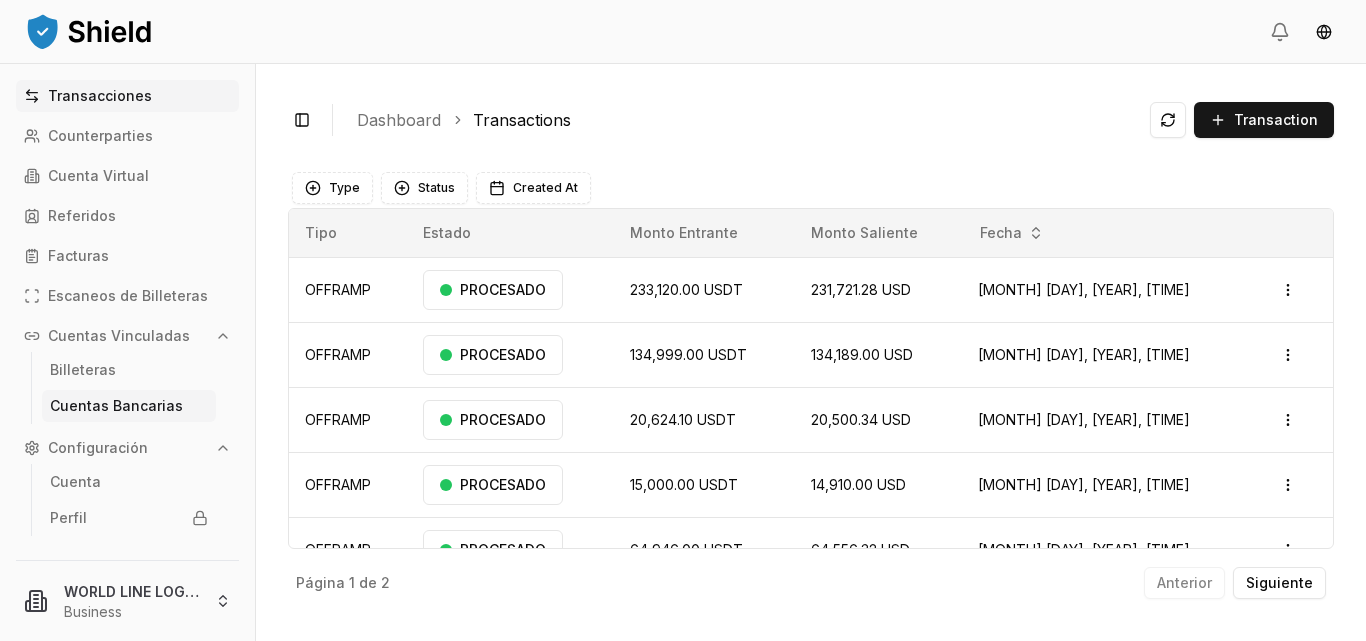 click on "Cuentas Bancarias" at bounding box center (116, 406) 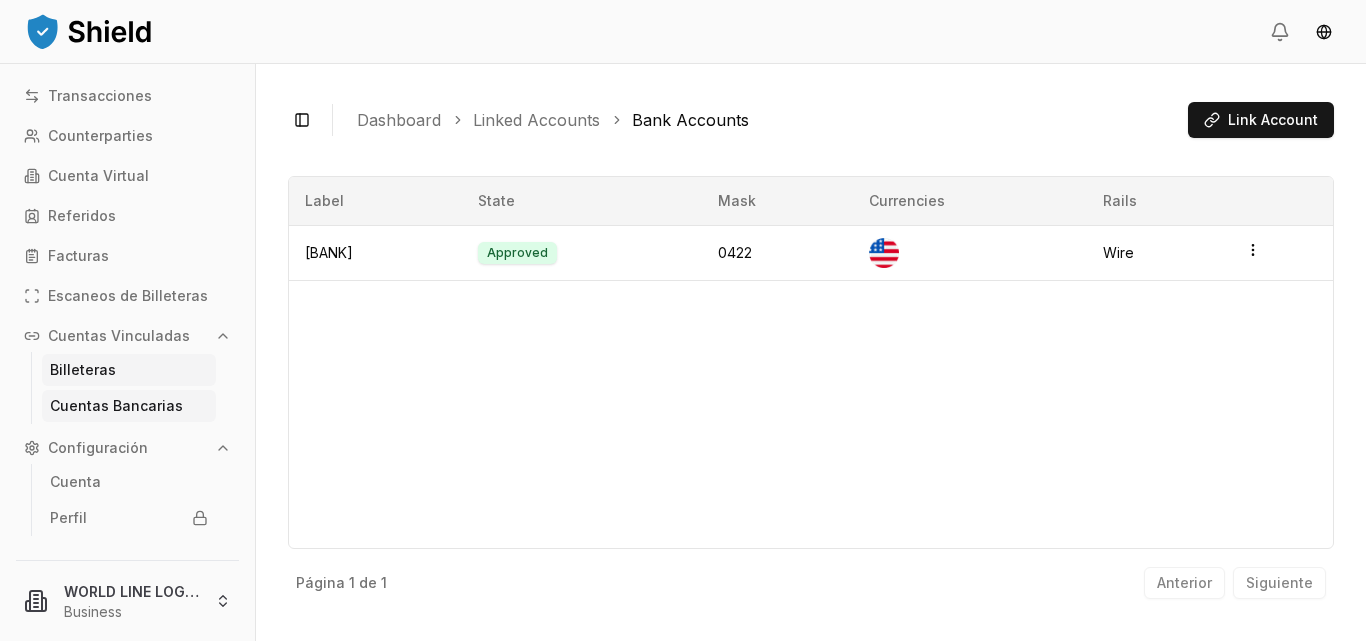 click on "Billeteras" at bounding box center [83, 370] 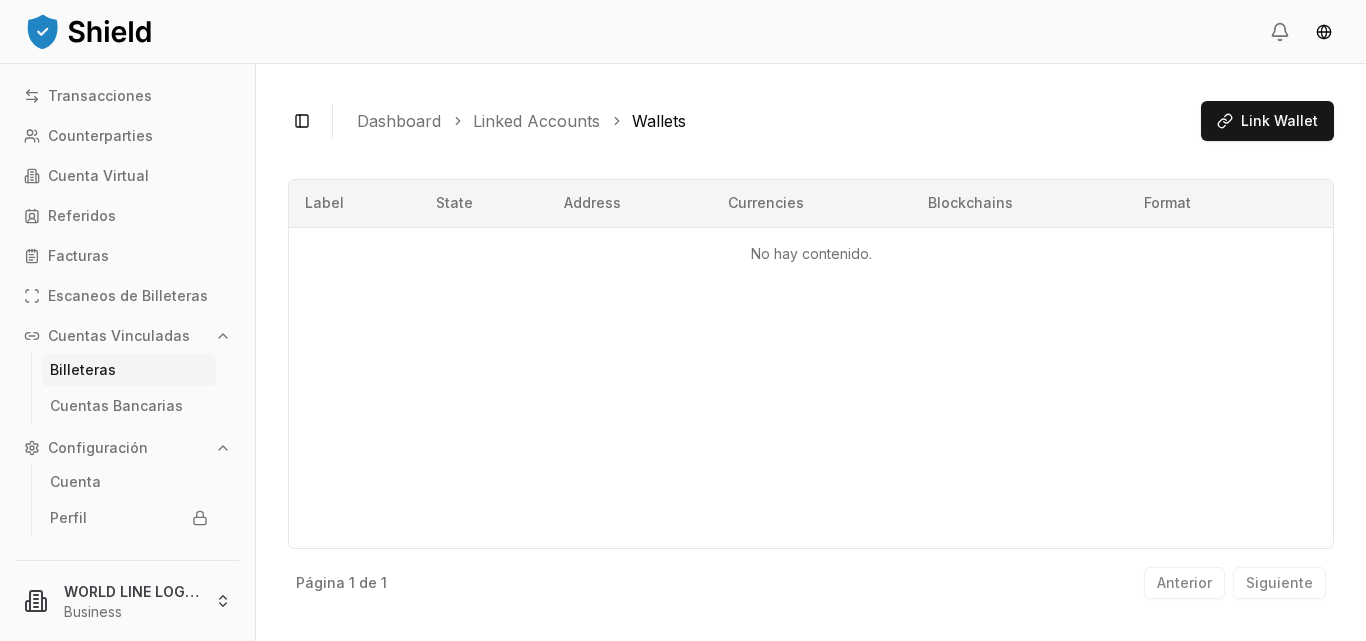 click on "Cuentas Vinculadas" at bounding box center (119, 336) 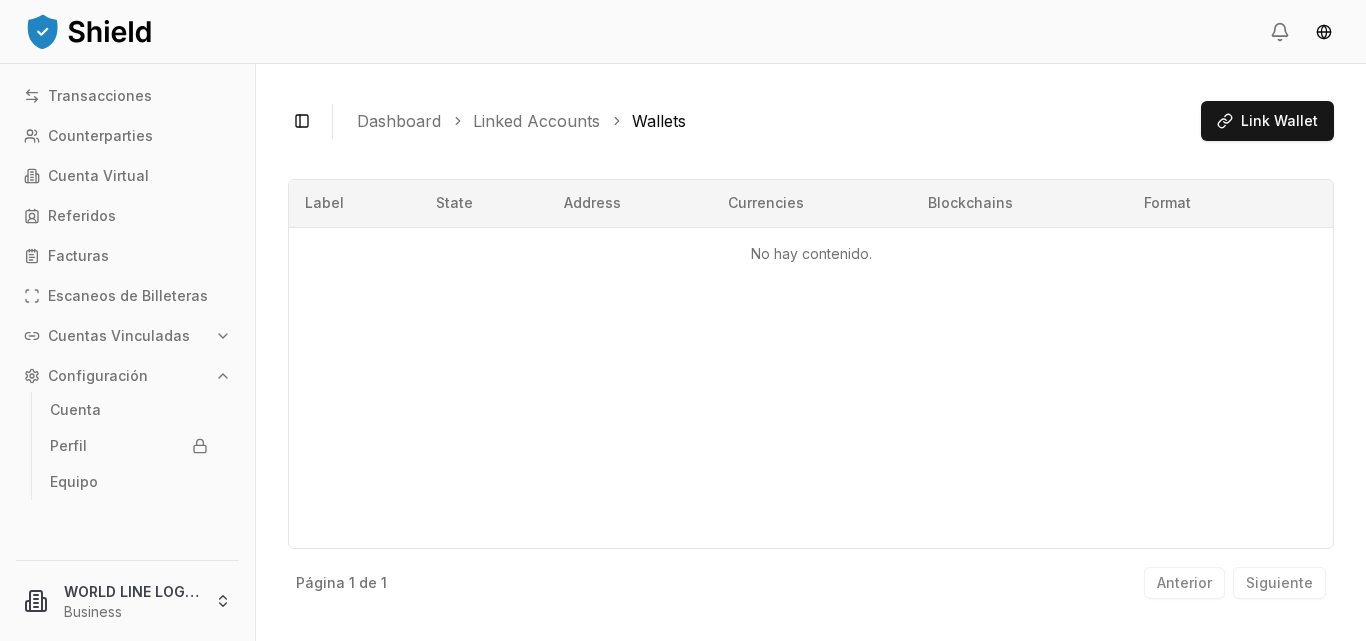 click on "Cuentas Vinculadas" at bounding box center (119, 336) 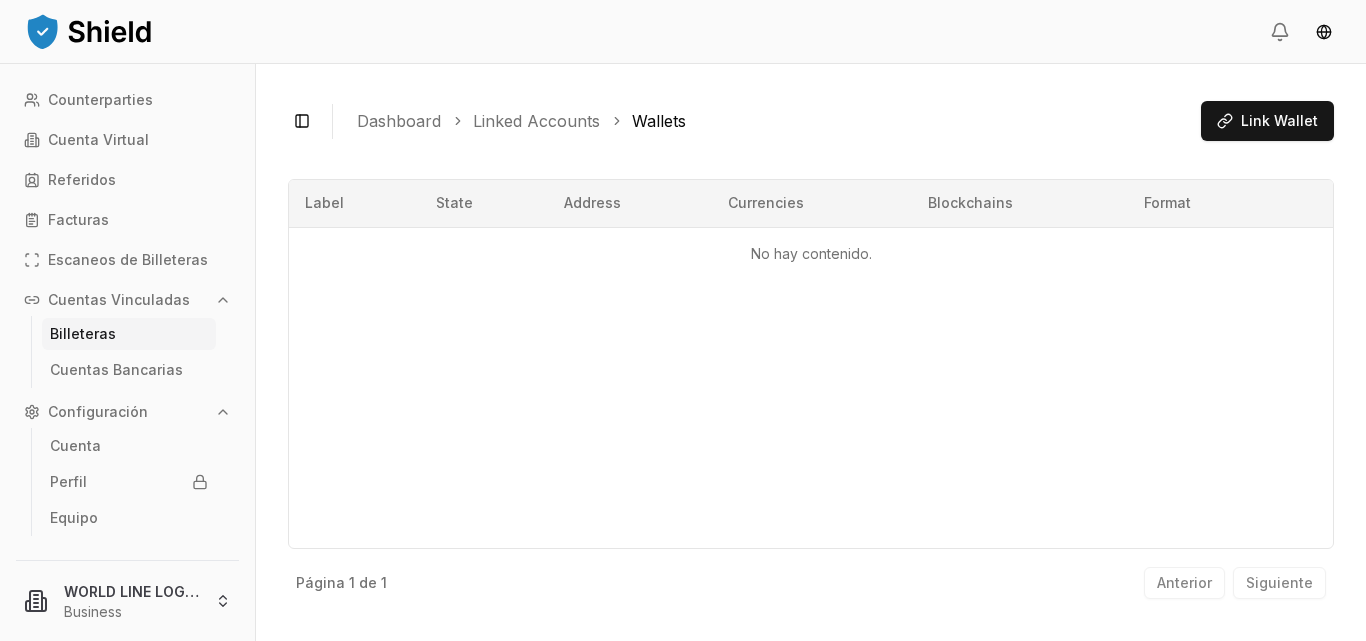 scroll, scrollTop: 0, scrollLeft: 0, axis: both 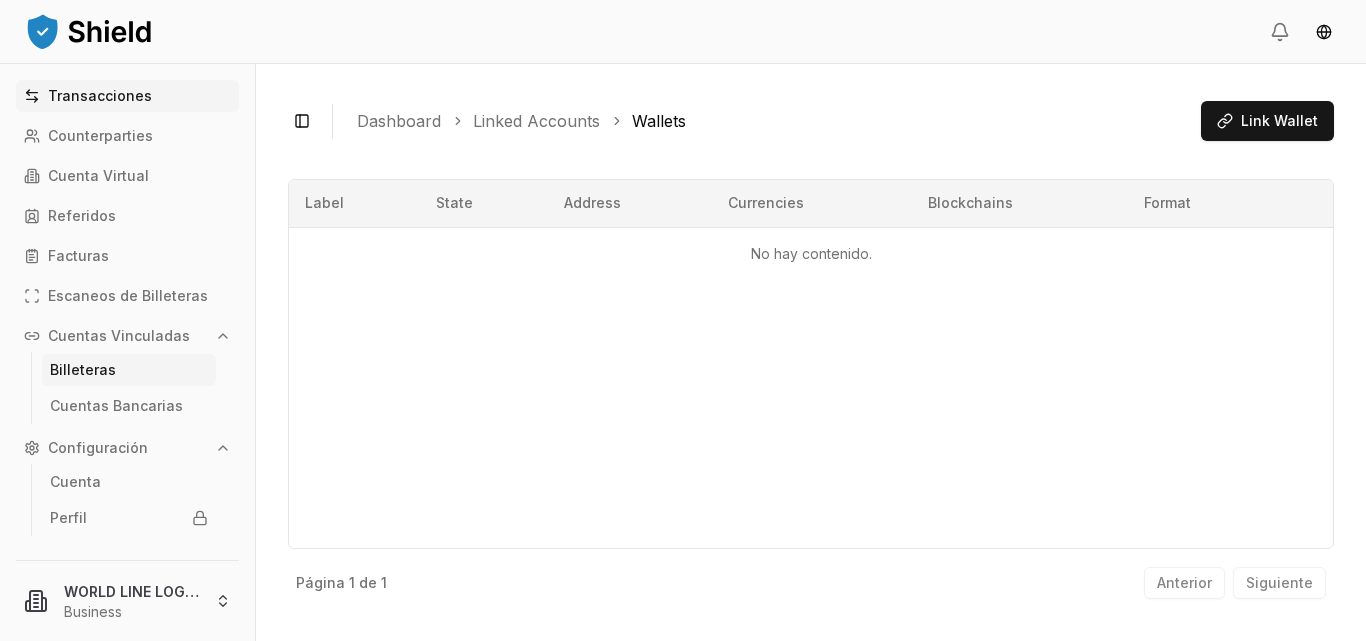click on "Transacciones" at bounding box center (100, 96) 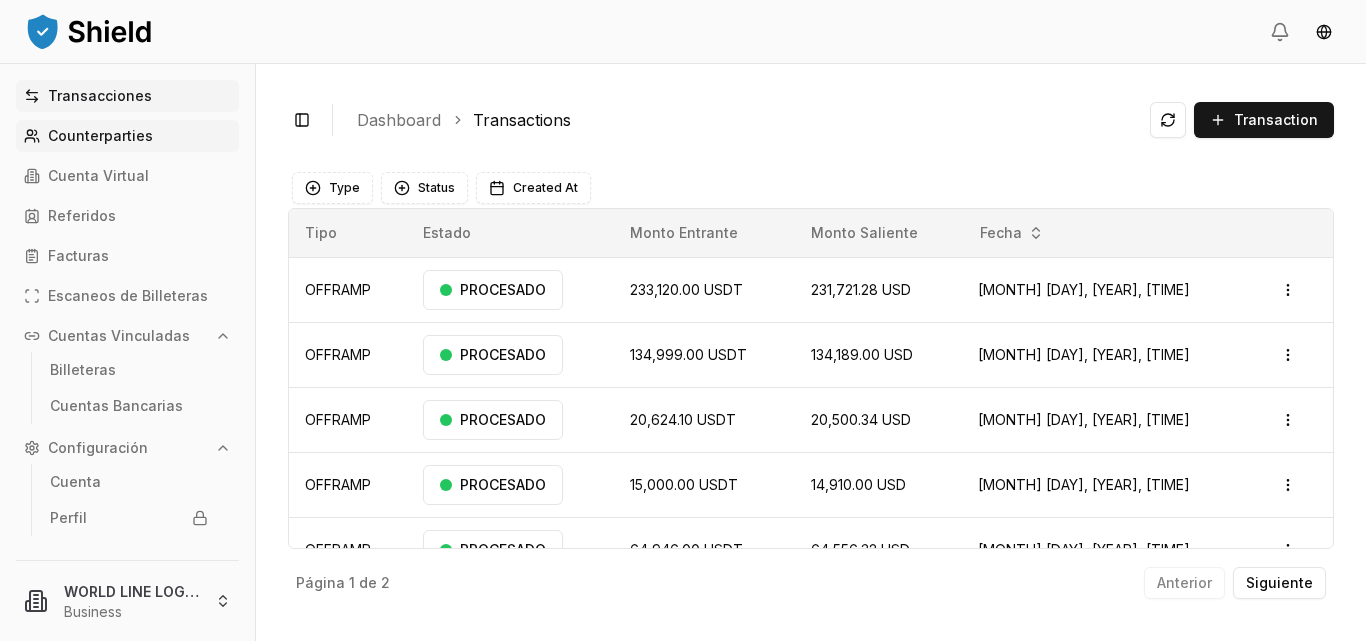 click on "Counterparties" at bounding box center (100, 136) 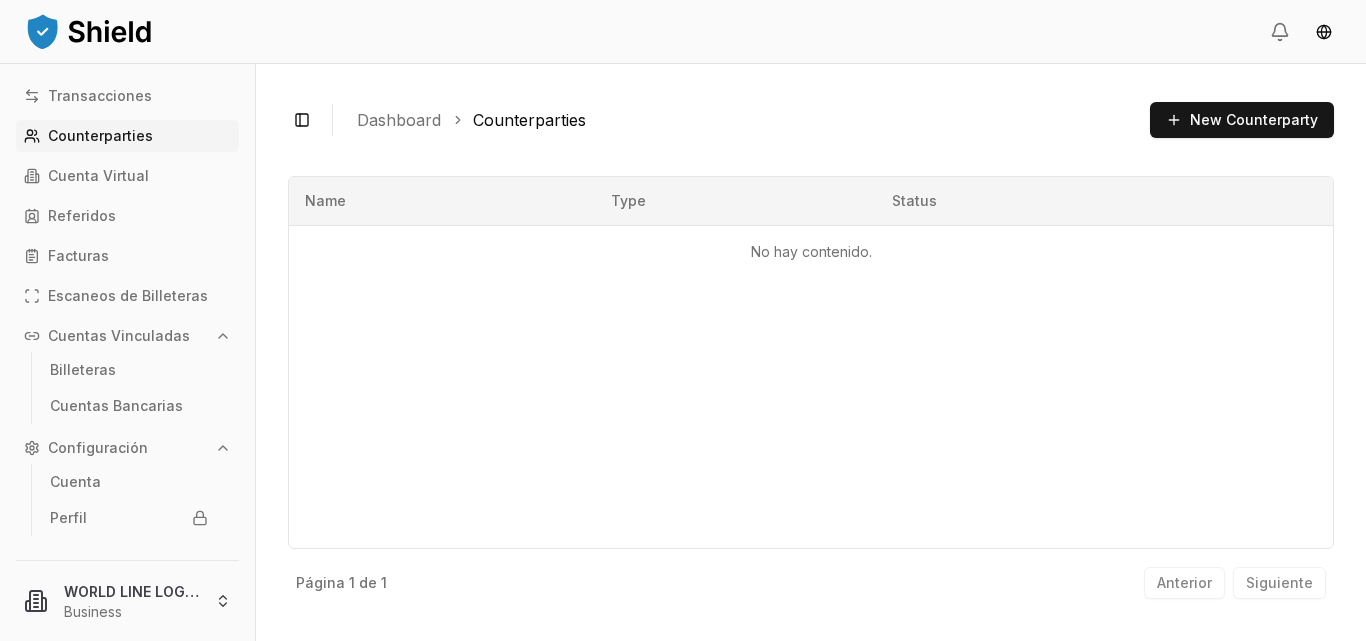 click on "Name Type Status No hay contenido." at bounding box center (811, 362) 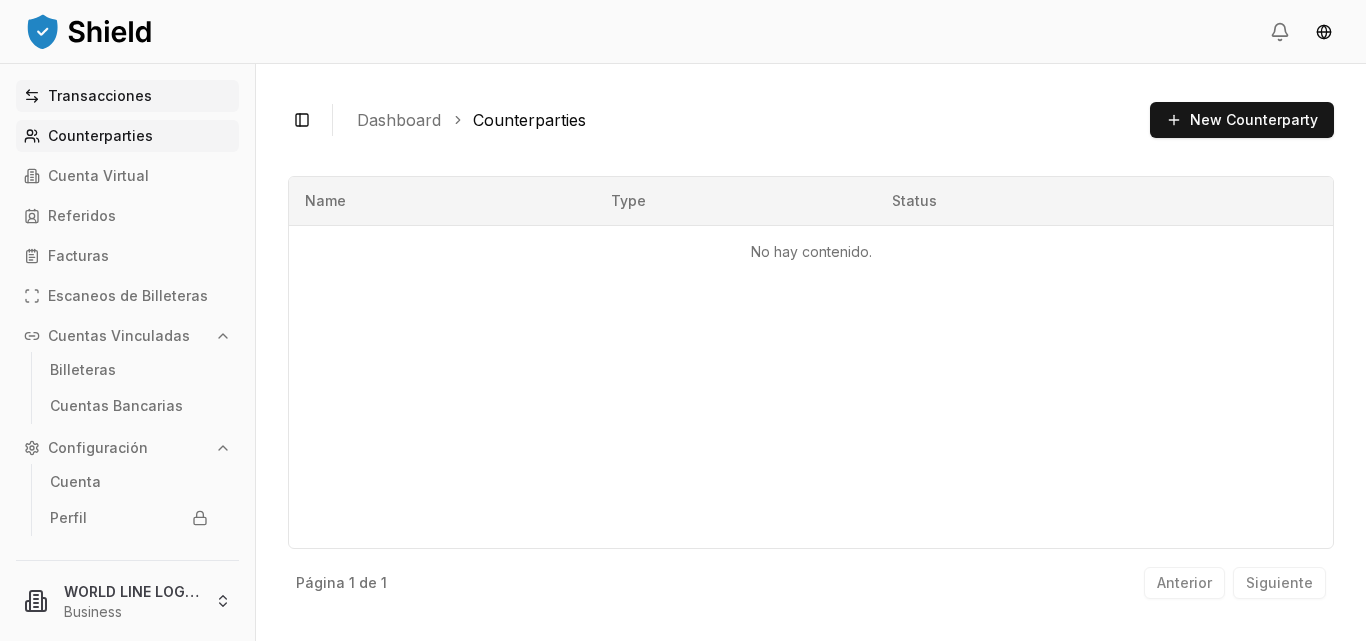 click on "Transacciones" at bounding box center [127, 96] 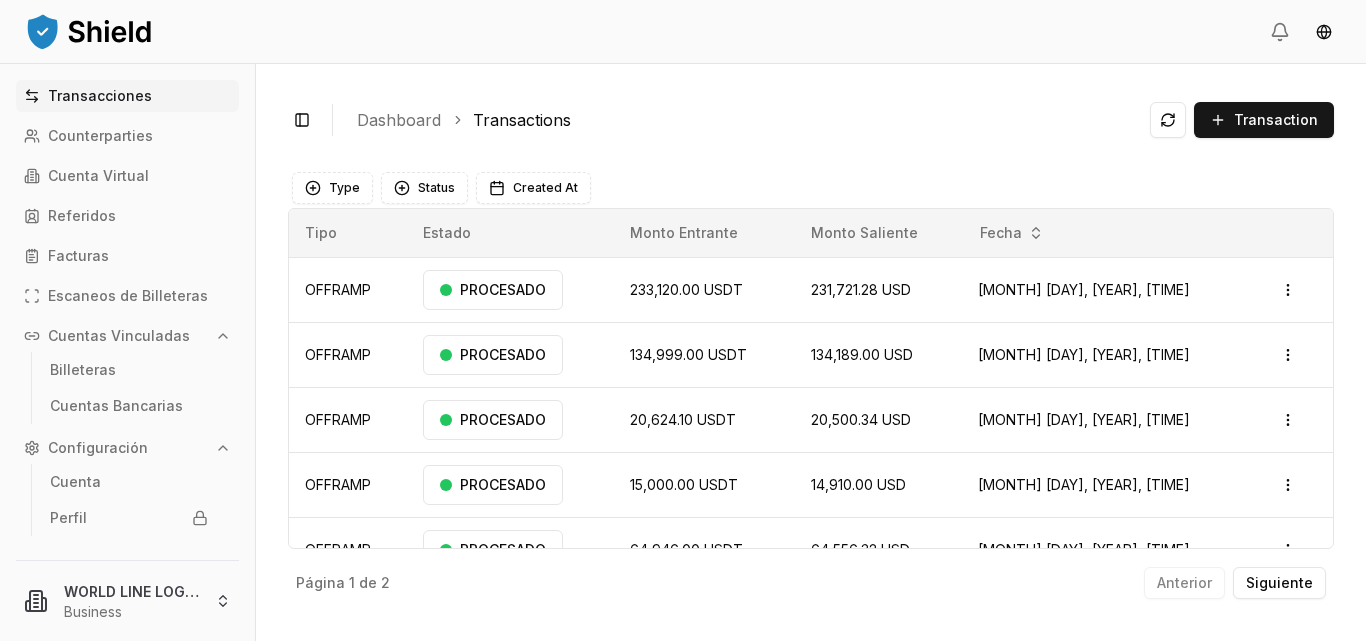 scroll, scrollTop: 36, scrollLeft: 0, axis: vertical 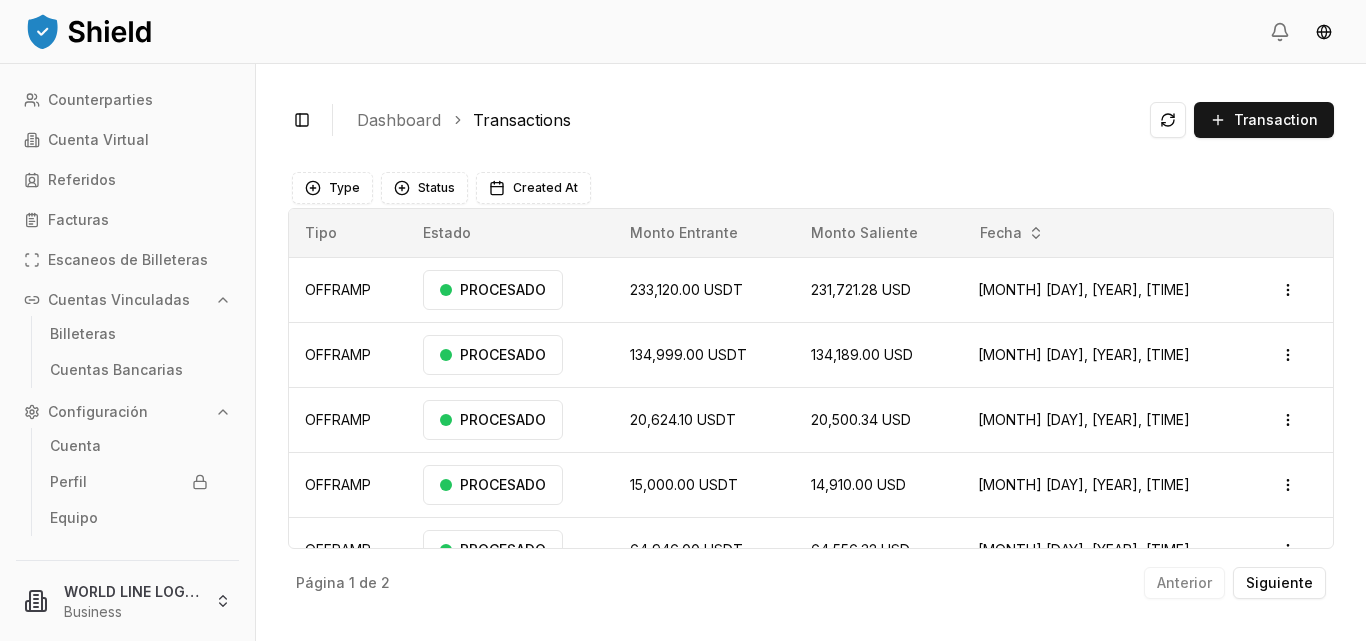 click 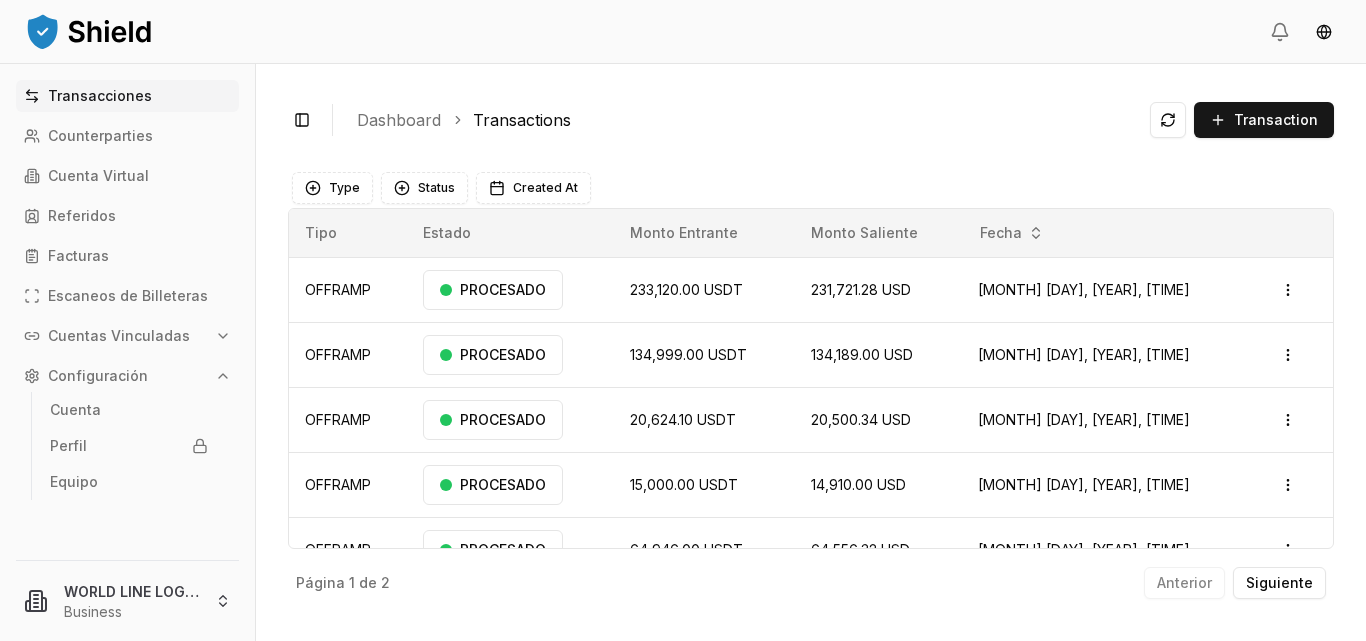 scroll, scrollTop: 0, scrollLeft: 0, axis: both 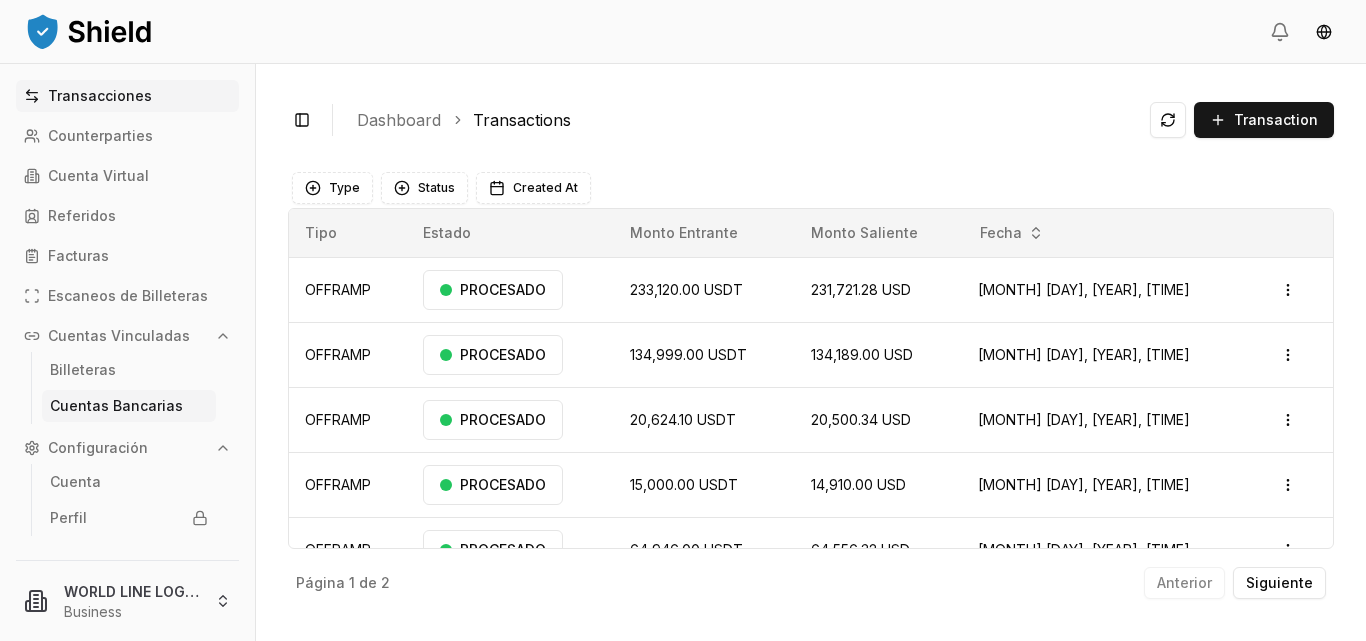 click on "Cuentas Bancarias" at bounding box center (116, 406) 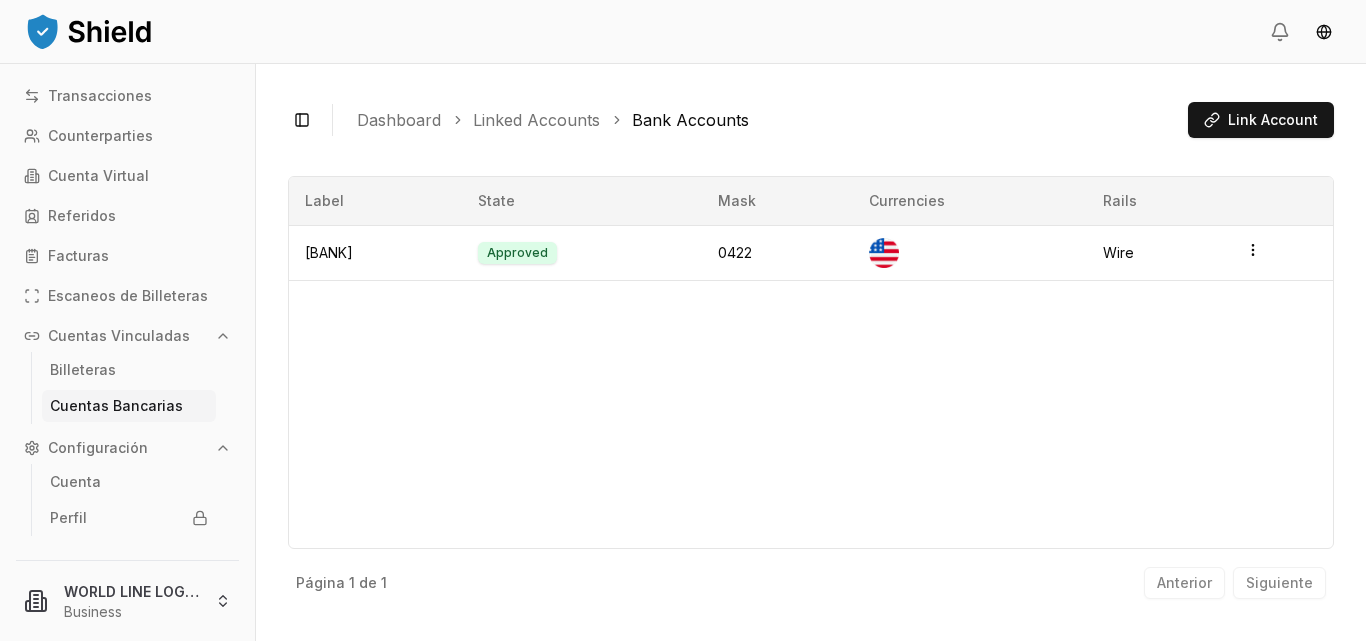 click 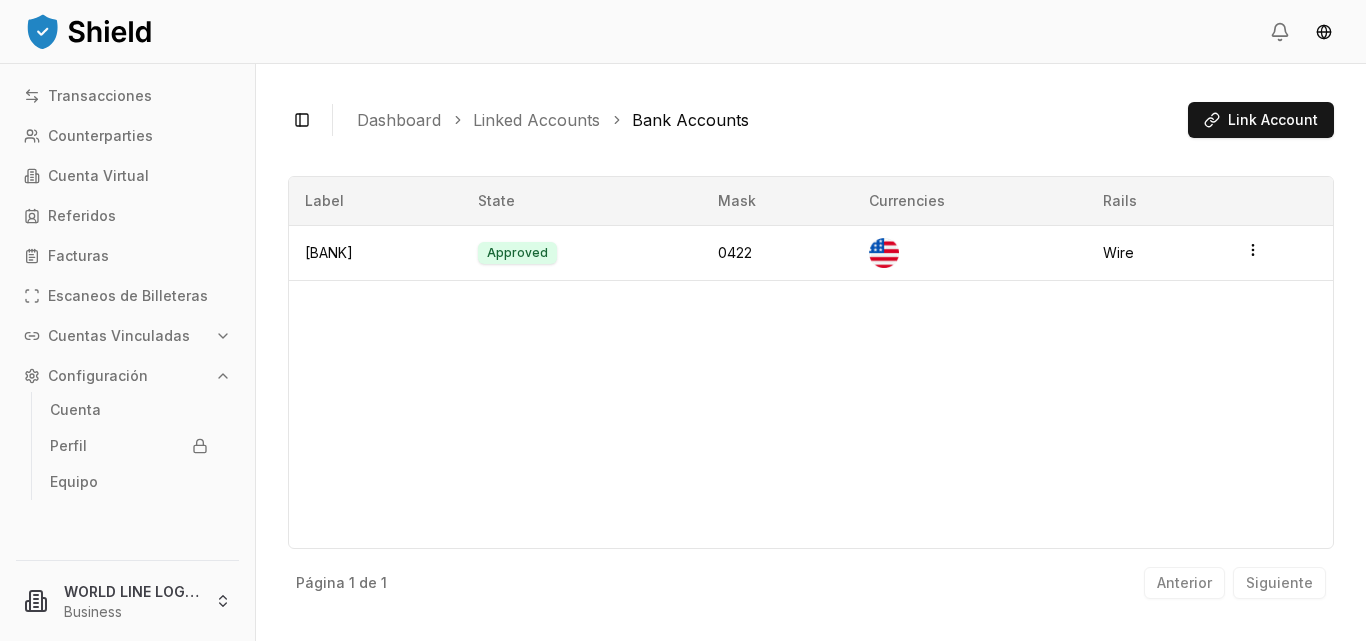 click 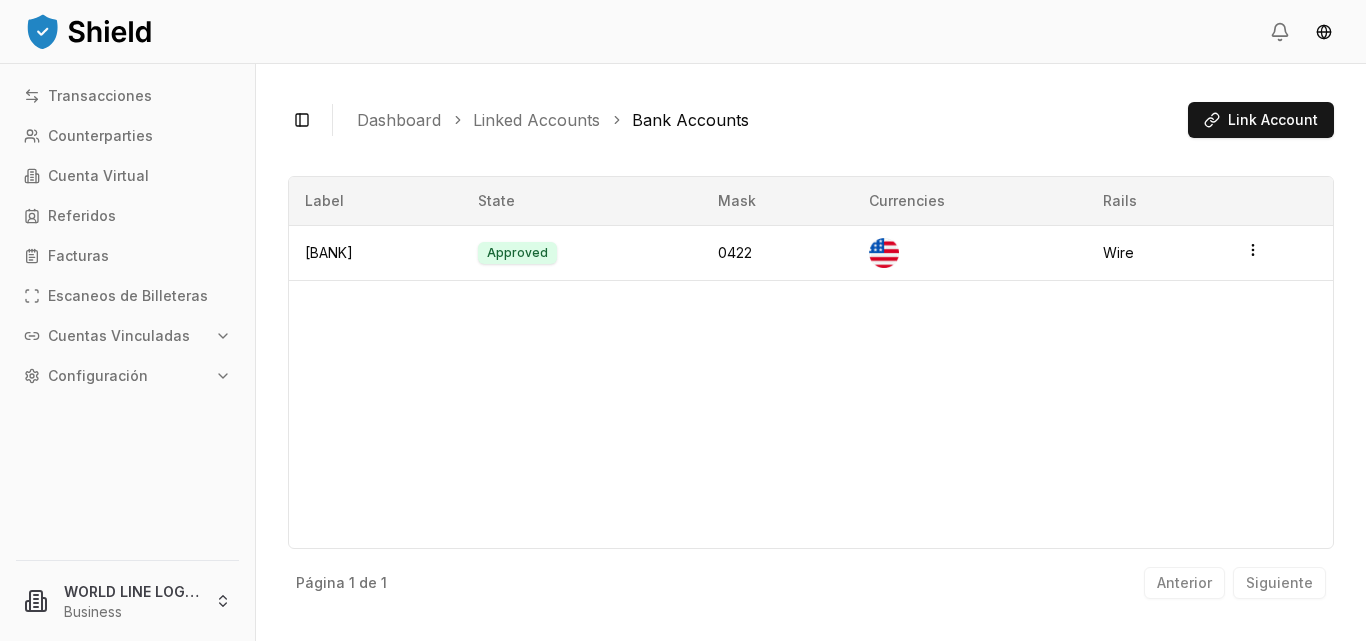 click 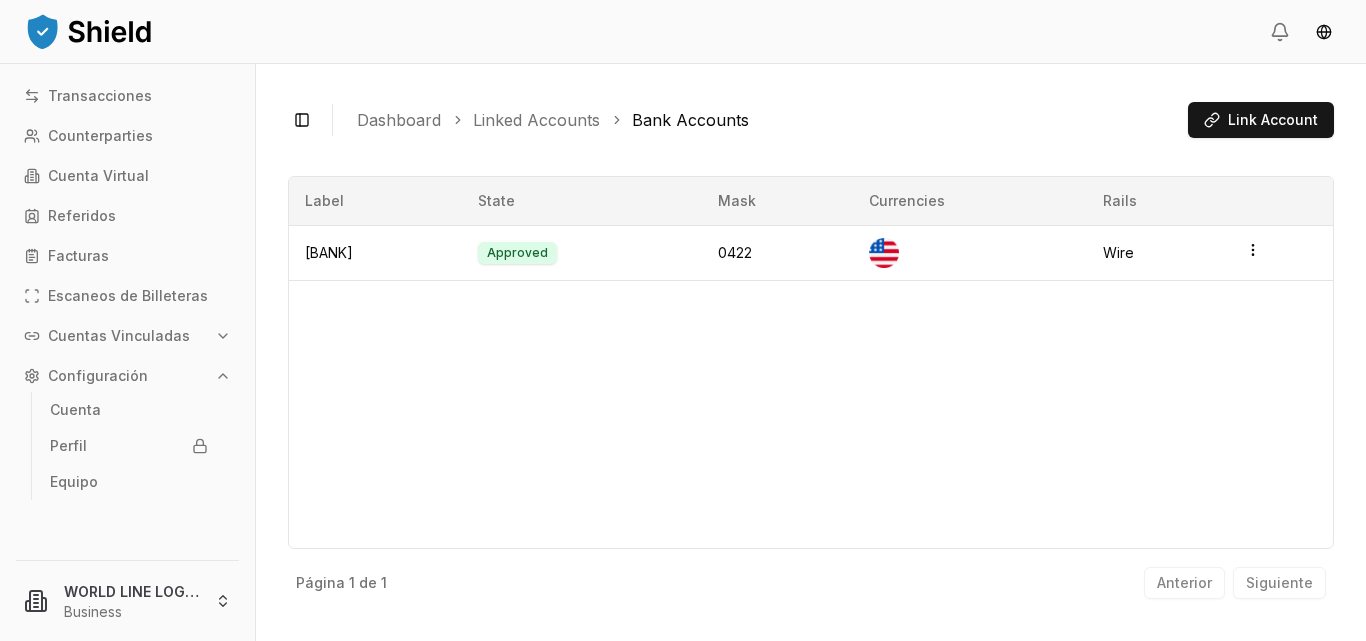 click 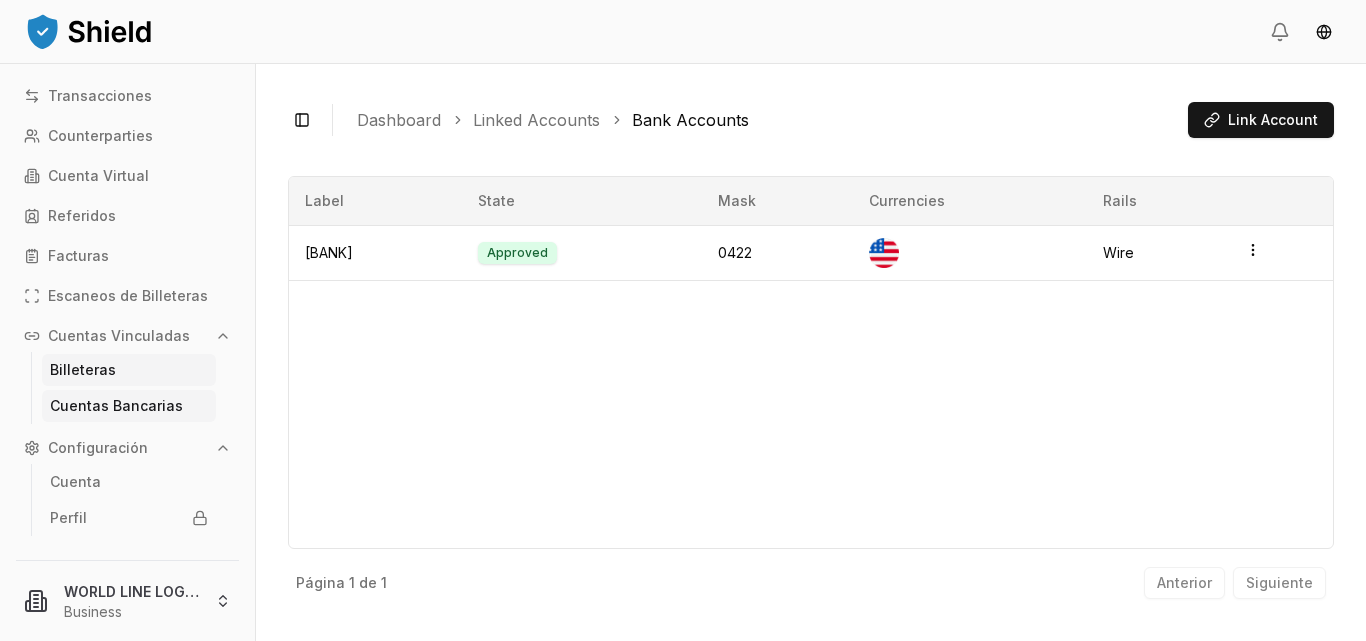 click on "Billeteras" at bounding box center (83, 370) 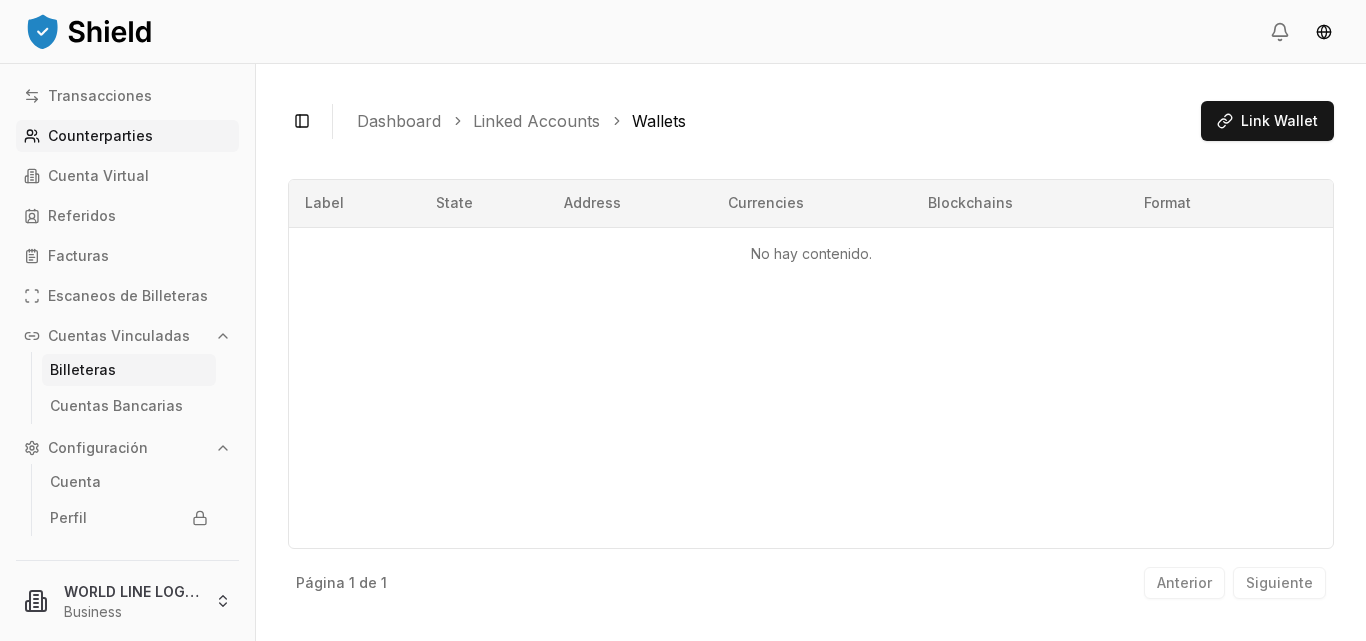 click on "Counterparties" at bounding box center (100, 136) 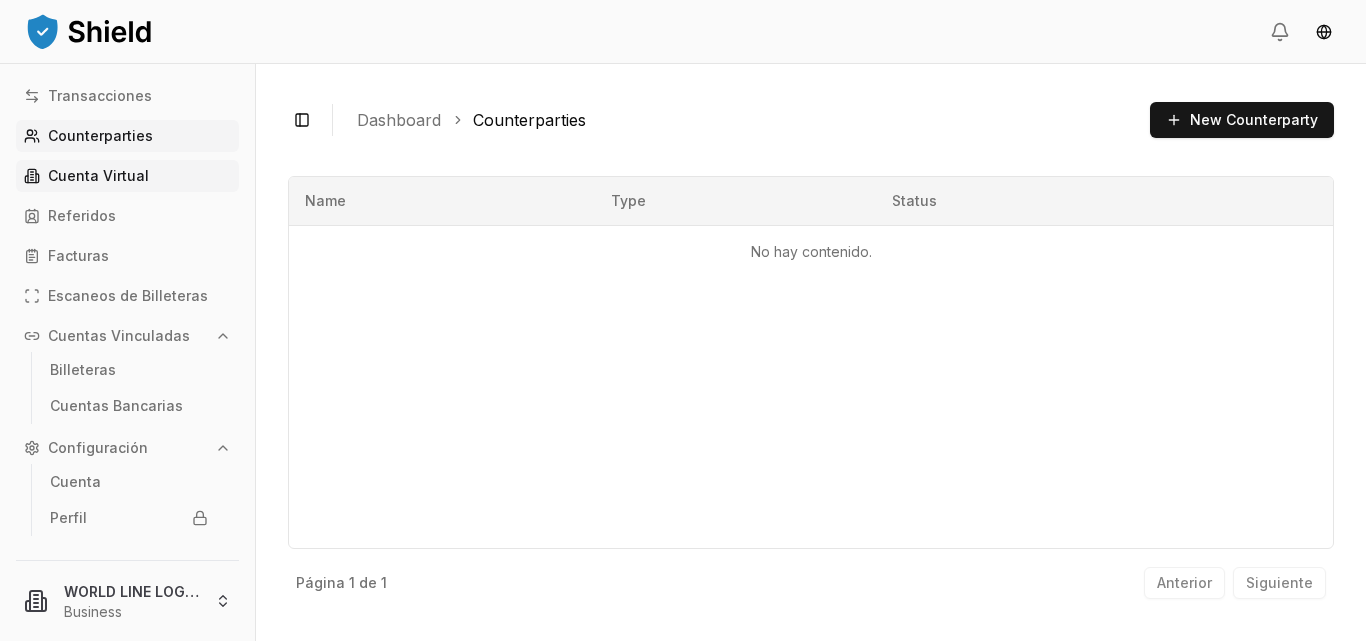 click on "Cuenta Virtual" at bounding box center [98, 176] 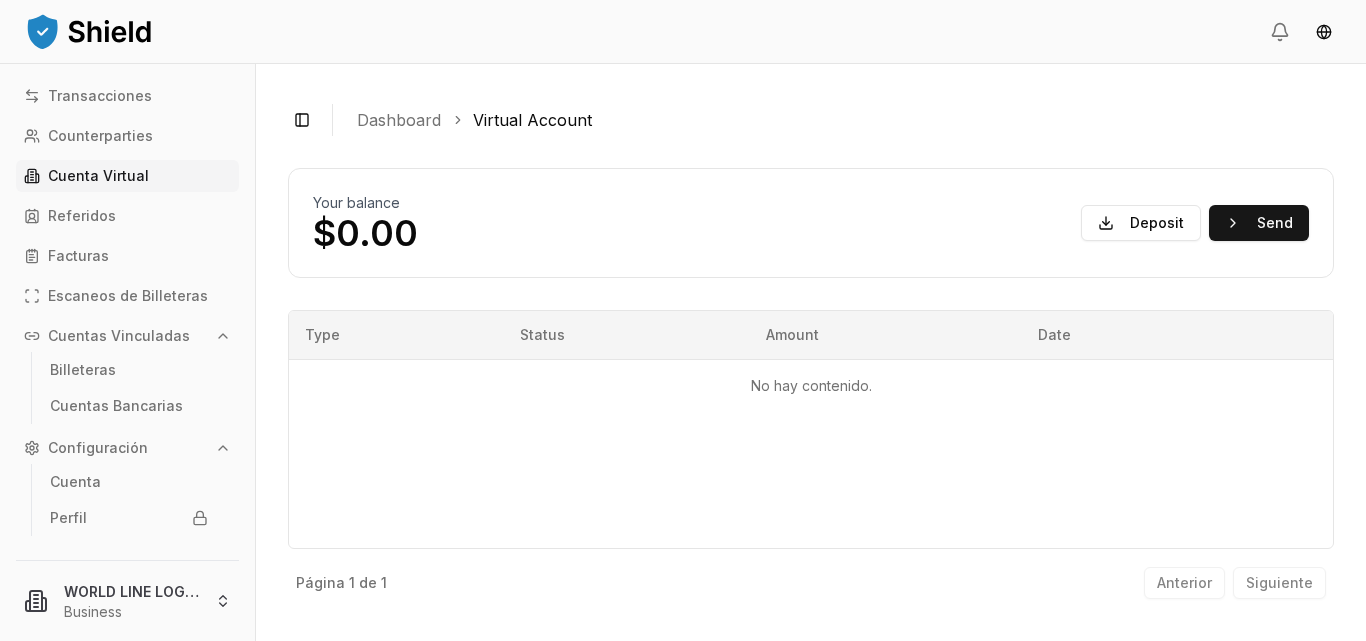 click on "Cuenta Virtual" at bounding box center (127, 176) 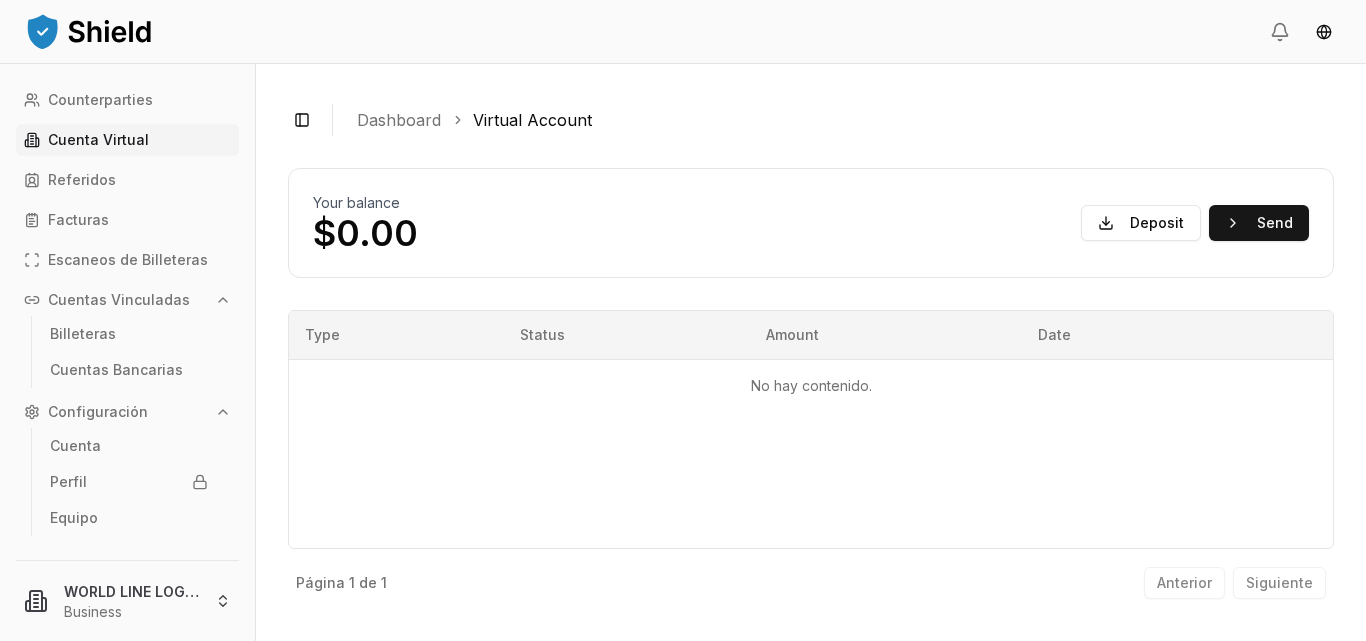 scroll, scrollTop: 0, scrollLeft: 0, axis: both 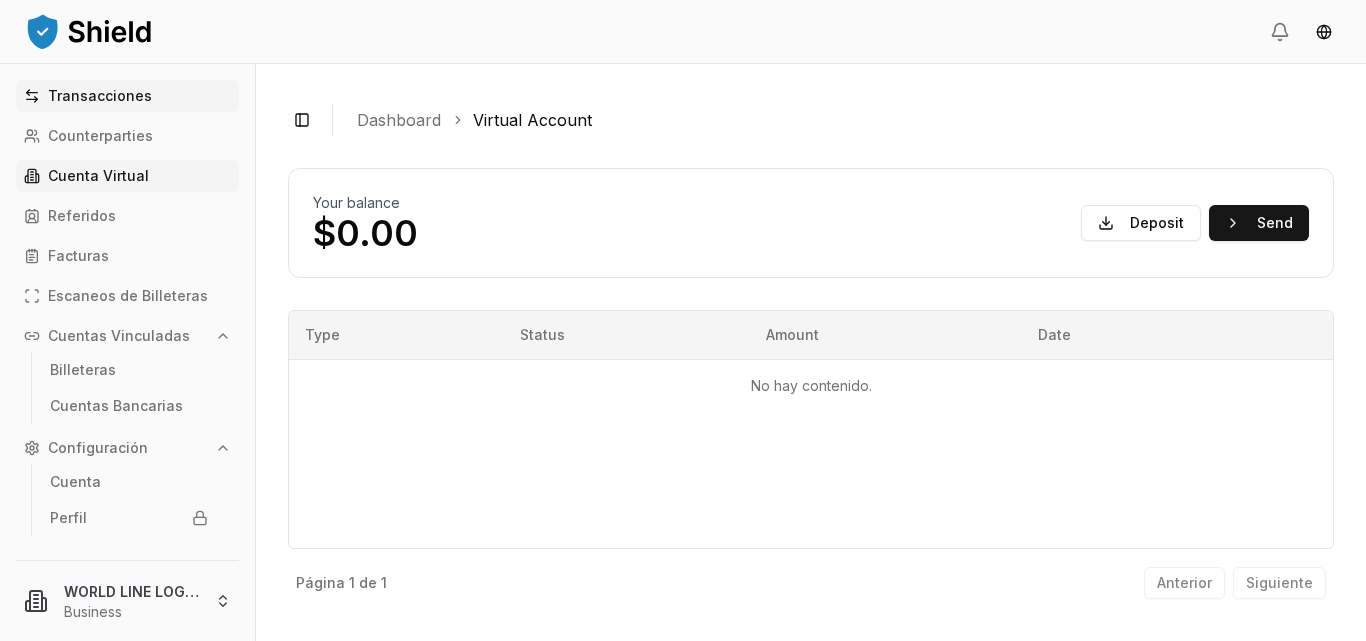 click on "Transacciones" at bounding box center [100, 96] 